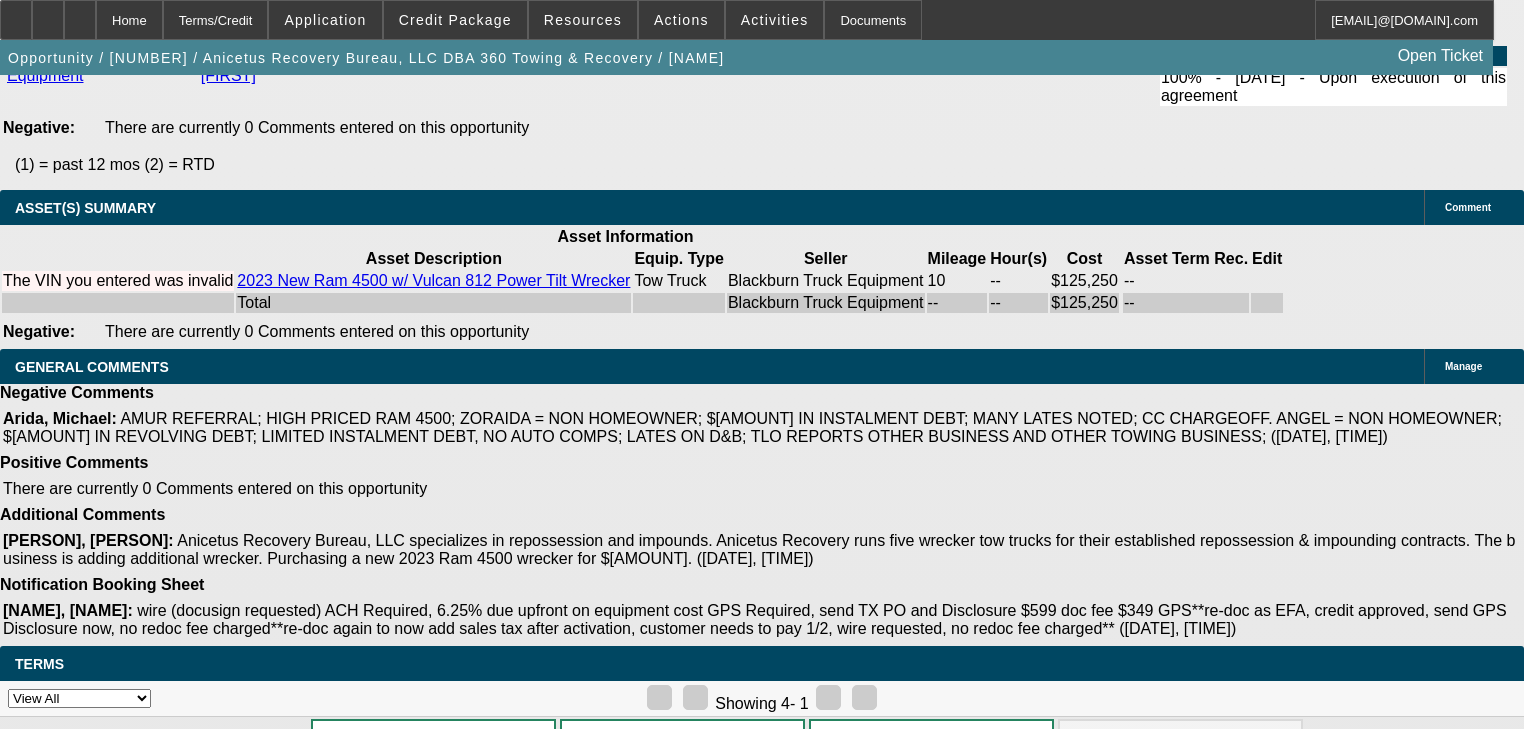 scroll, scrollTop: 4274, scrollLeft: 0, axis: vertical 